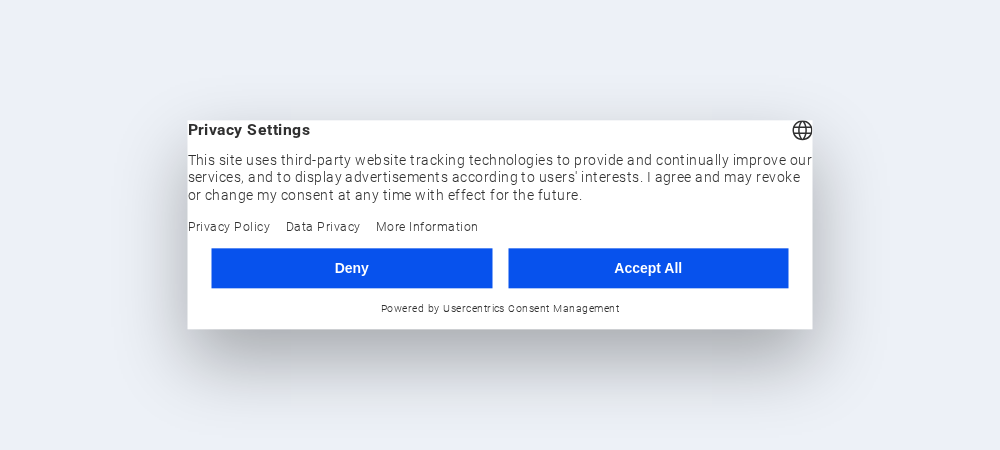 scroll, scrollTop: 0, scrollLeft: 0, axis: both 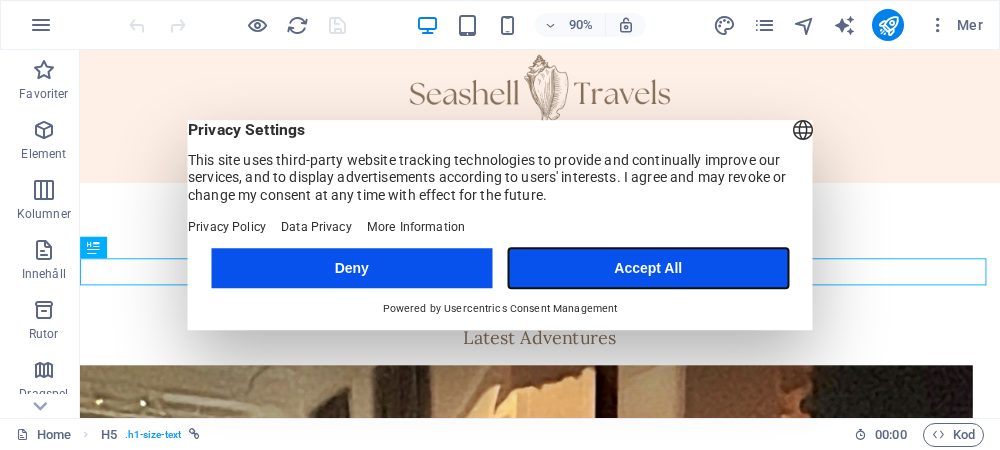click on "Accept All" at bounding box center [648, 268] 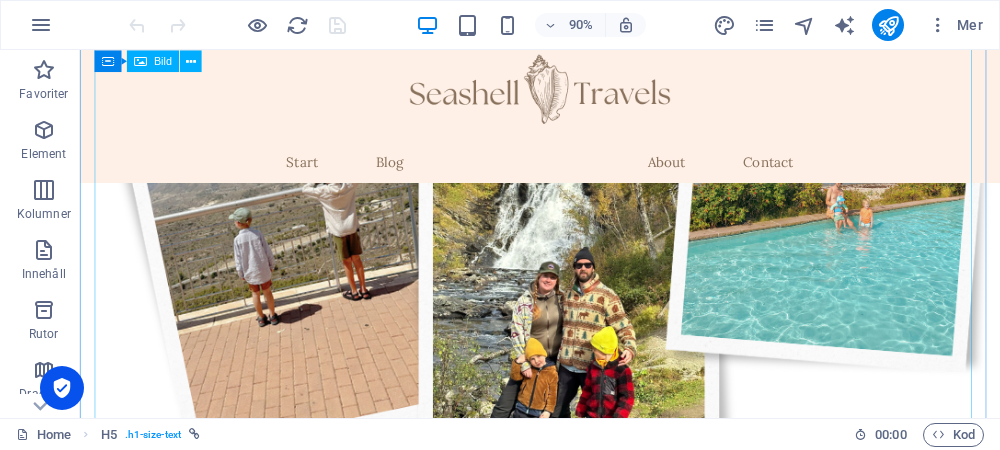 scroll, scrollTop: 597, scrollLeft: 0, axis: vertical 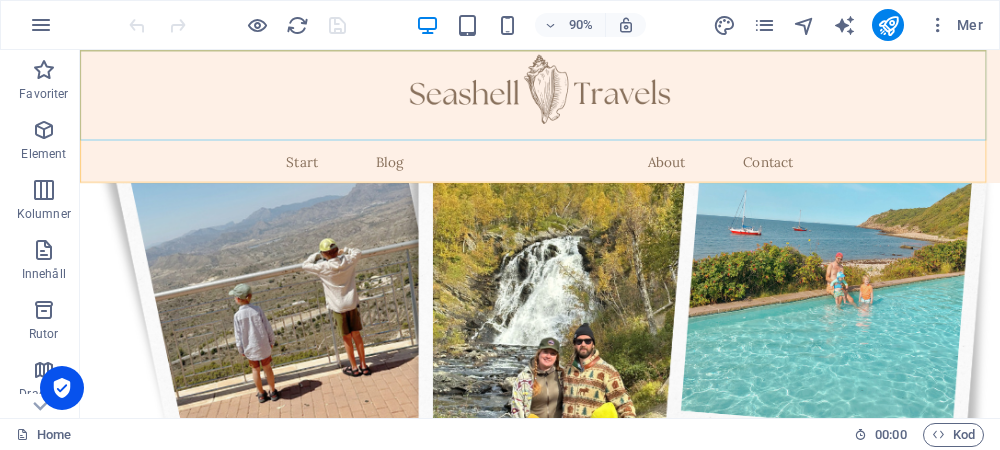 click at bounding box center (591, 100) 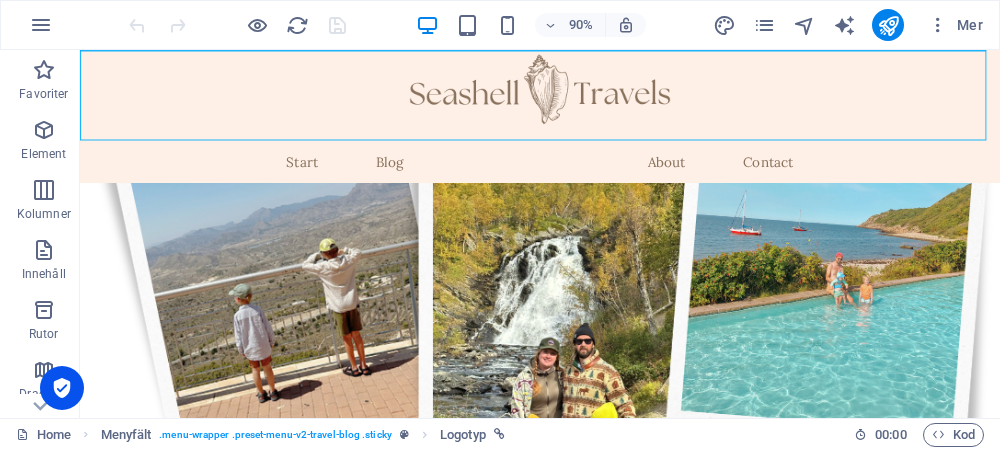 click at bounding box center [591, 100] 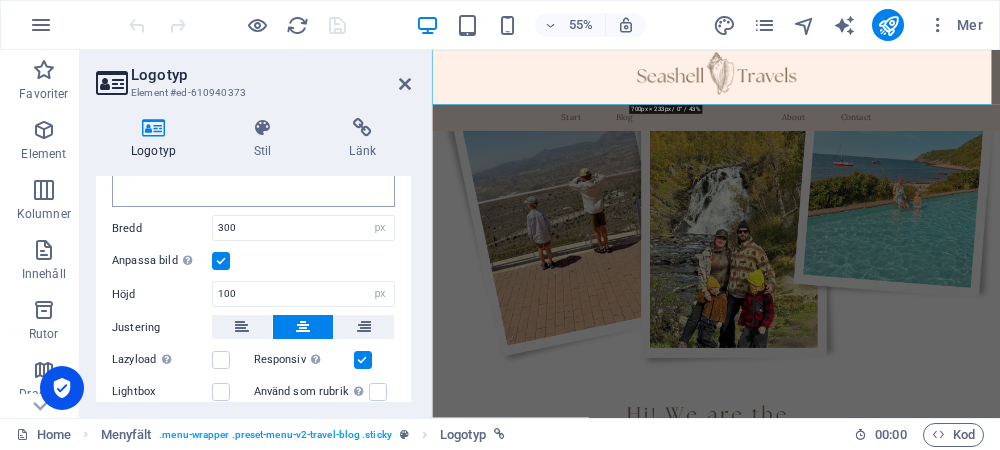scroll, scrollTop: 0, scrollLeft: 0, axis: both 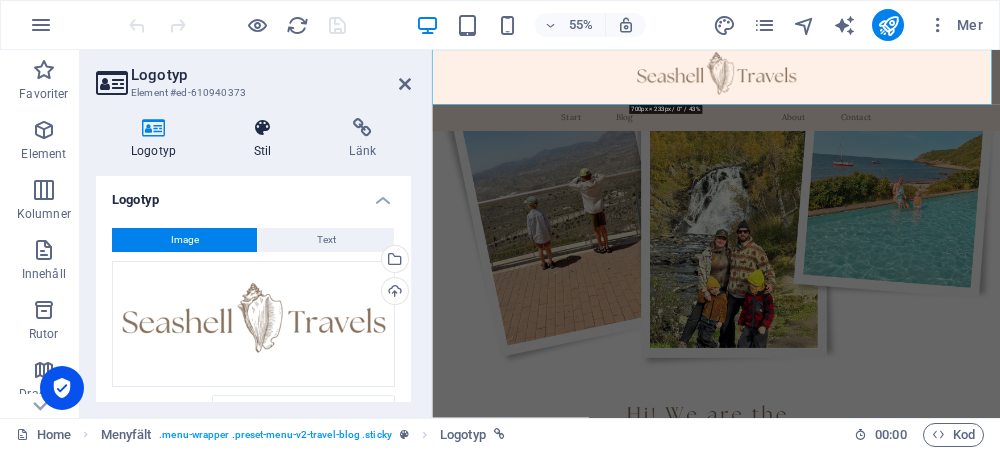 click at bounding box center [263, 128] 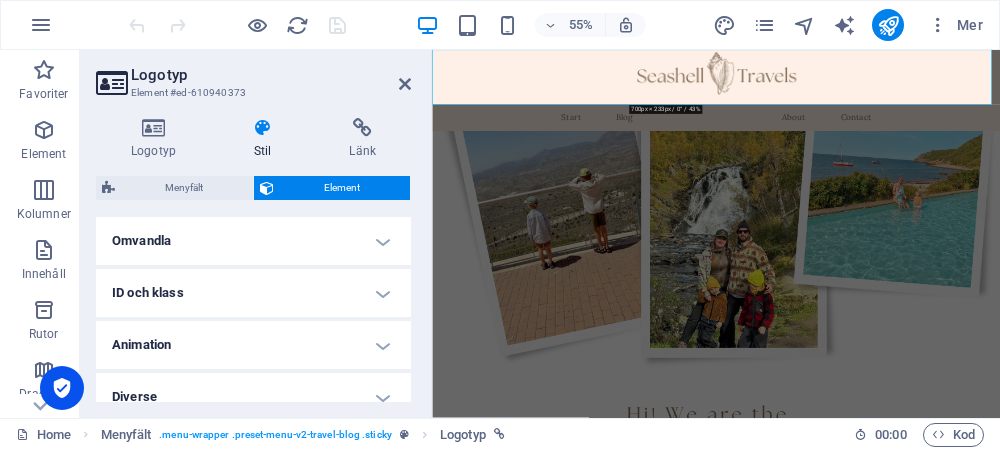 scroll, scrollTop: 659, scrollLeft: 0, axis: vertical 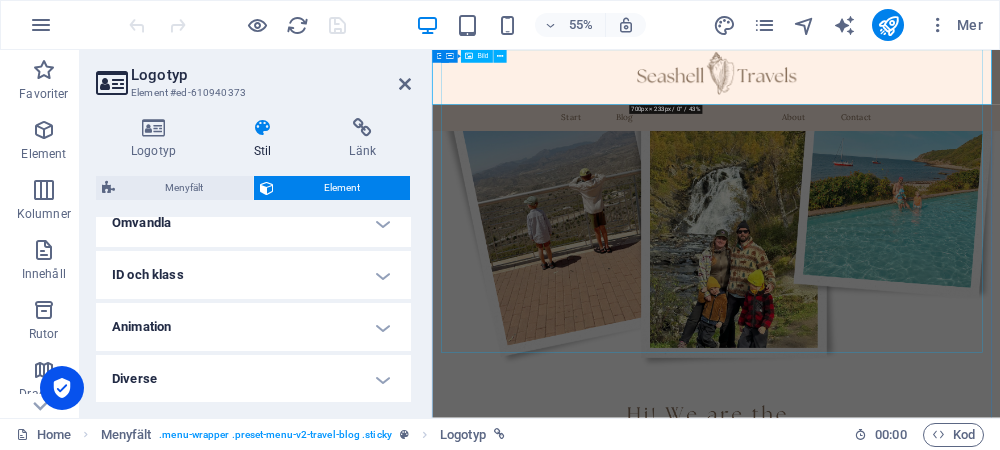 click at bounding box center [948, 132] 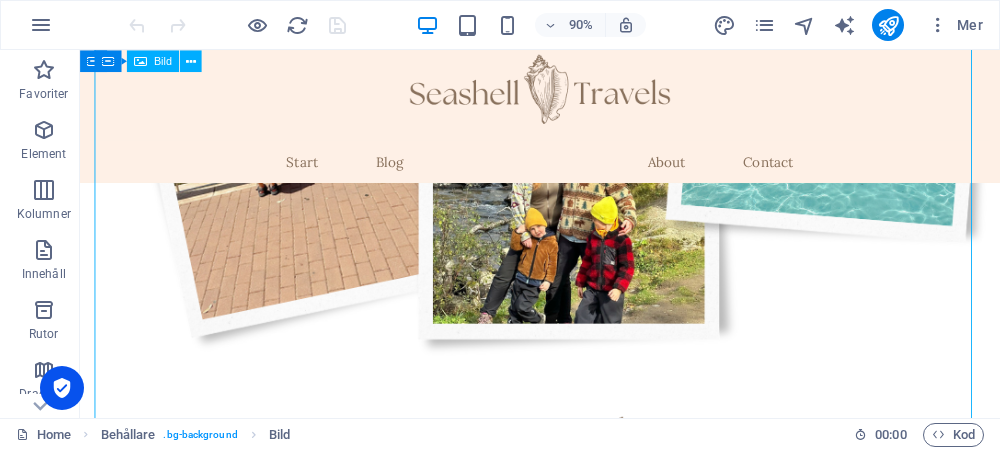 scroll, scrollTop: 997, scrollLeft: 0, axis: vertical 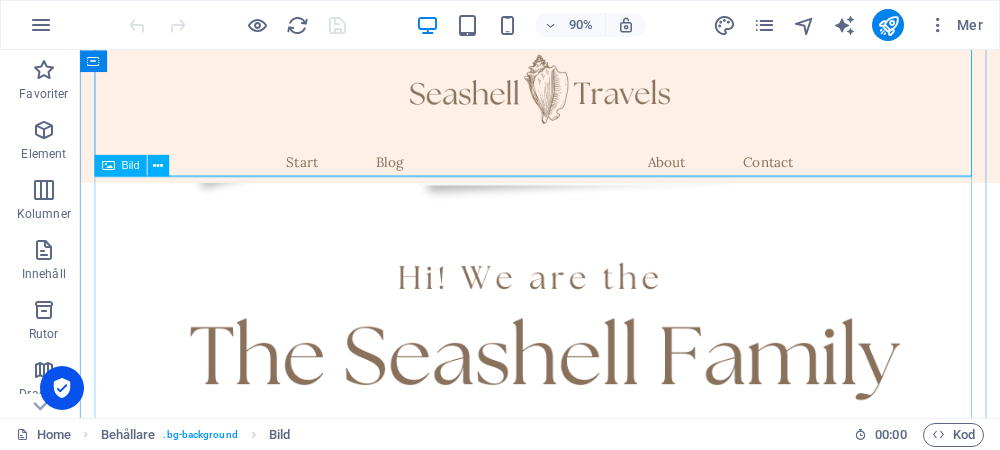 click at bounding box center [591, 738] 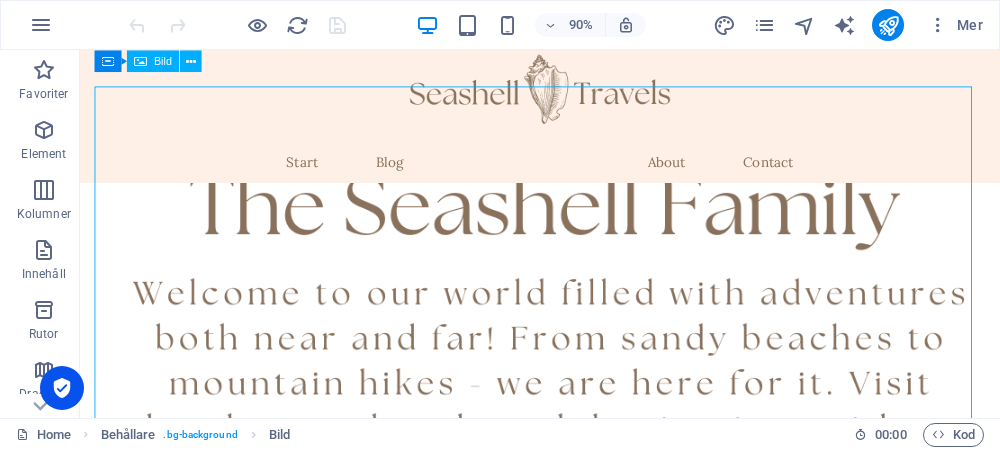 scroll, scrollTop: 1097, scrollLeft: 0, axis: vertical 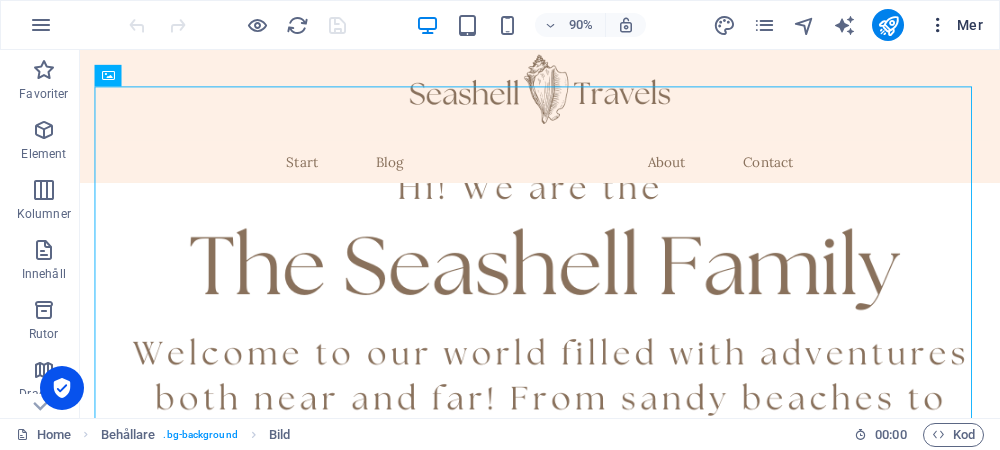 click at bounding box center [938, 25] 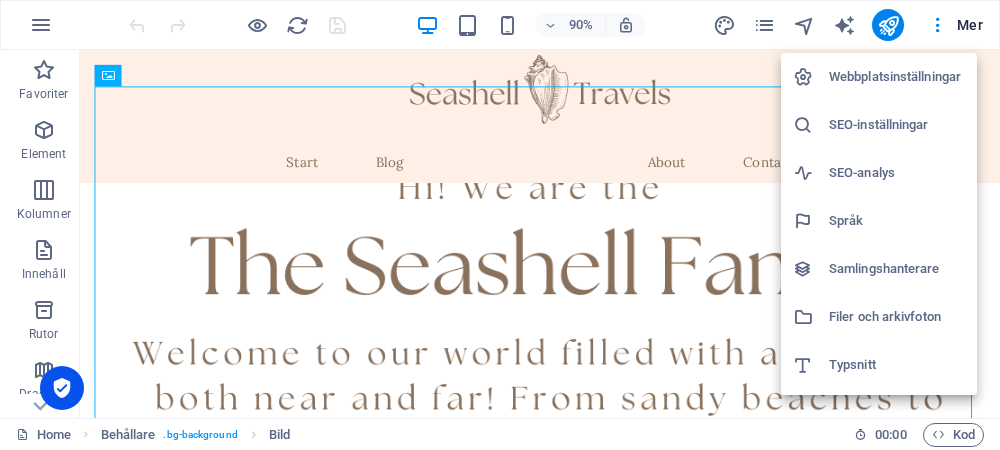 click on "Webbplatsinställningar" at bounding box center [897, 77] 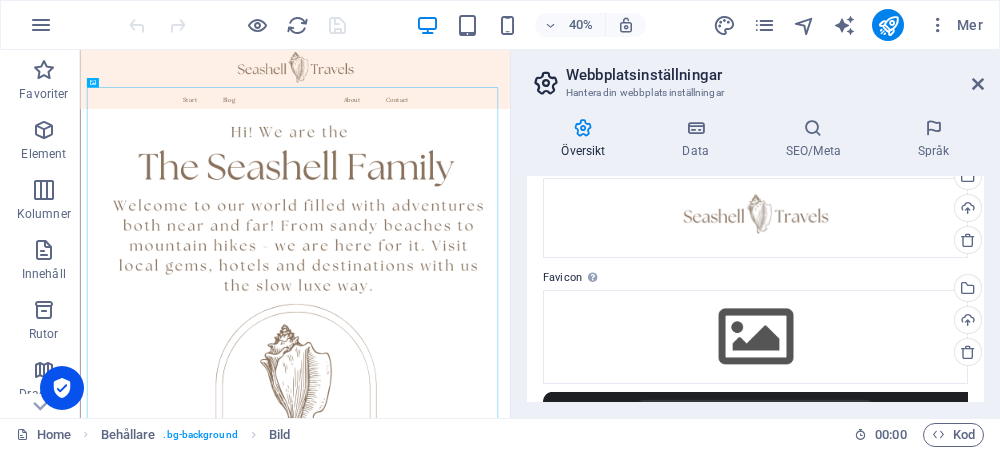 scroll, scrollTop: 0, scrollLeft: 0, axis: both 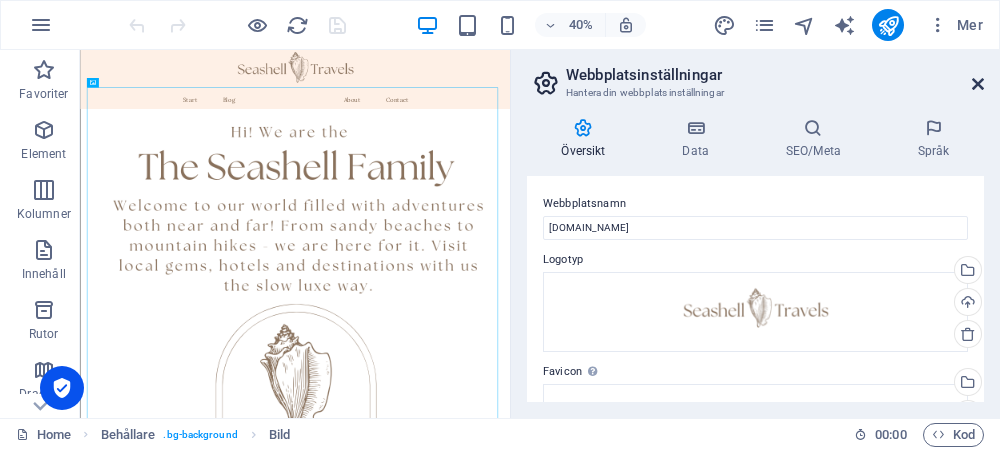 click at bounding box center [978, 84] 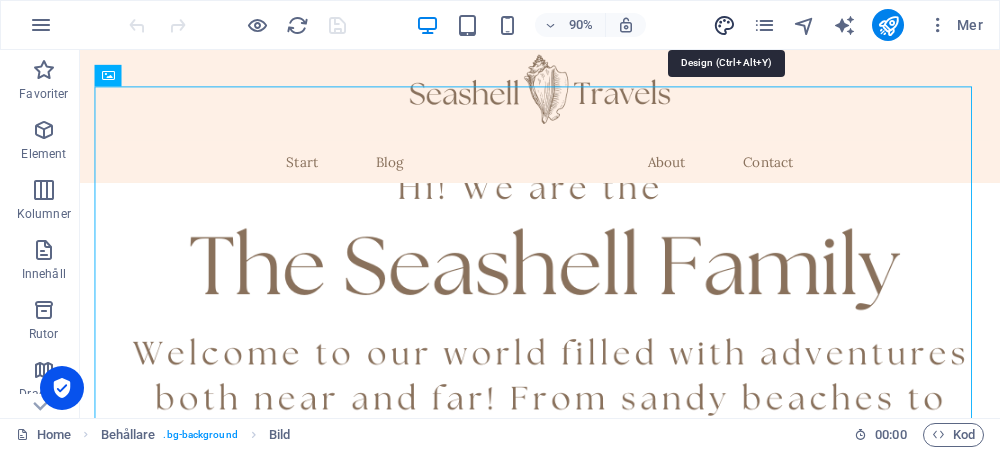 click at bounding box center [724, 25] 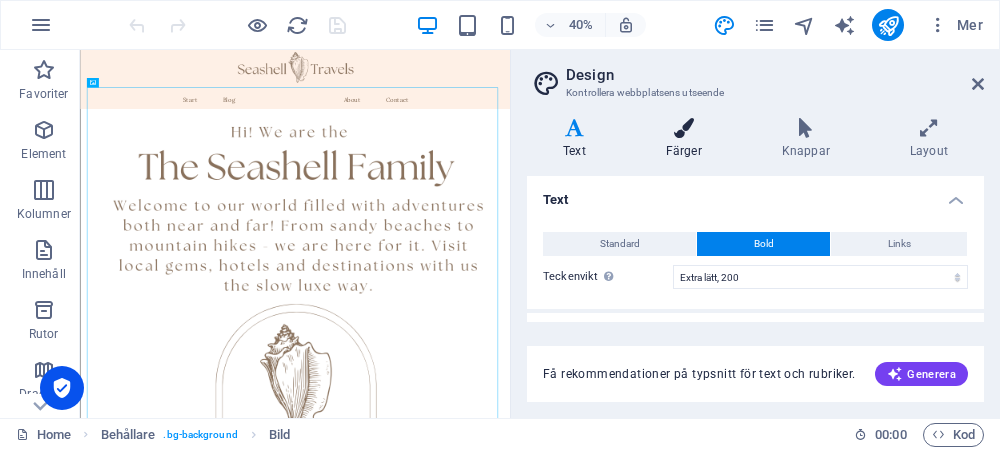 click on "Färger" at bounding box center [688, 139] 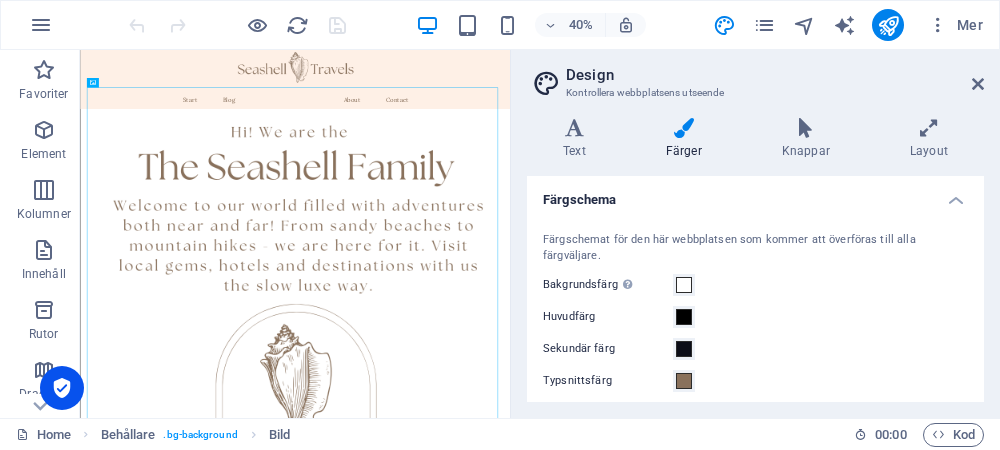 scroll, scrollTop: 78, scrollLeft: 0, axis: vertical 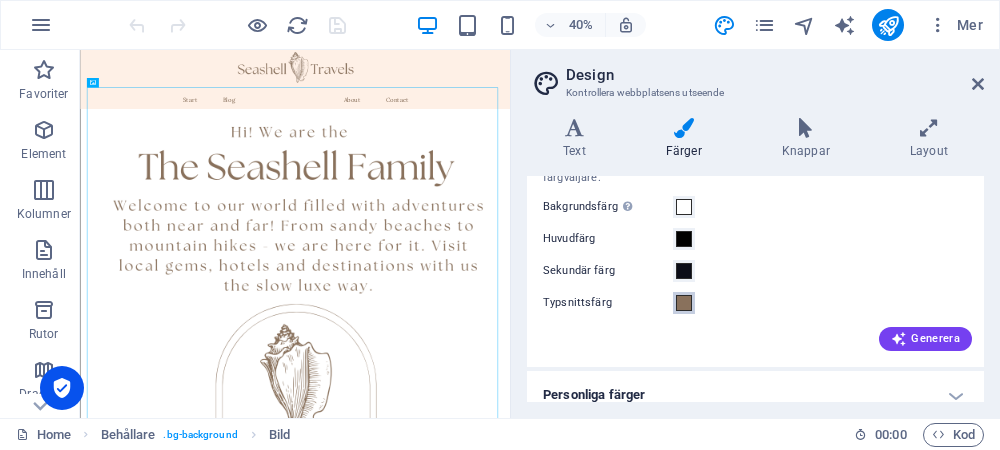 click at bounding box center (684, 303) 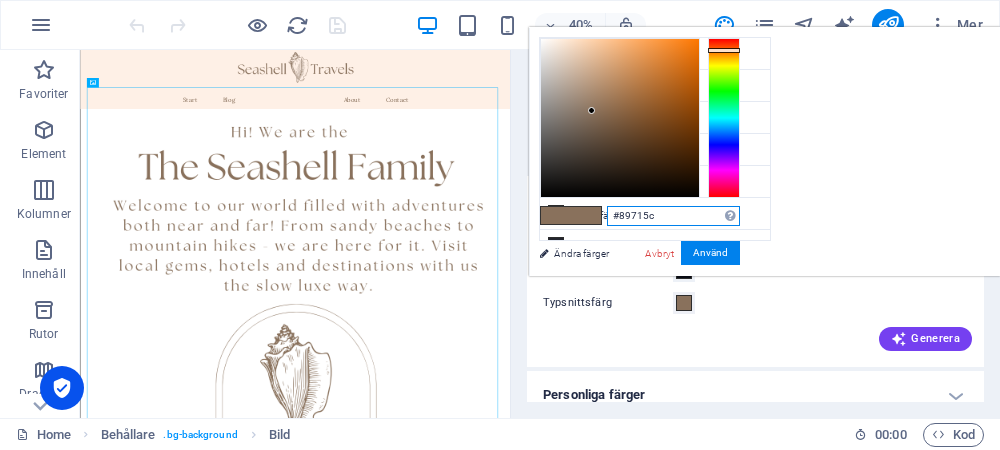 drag, startPoint x: 915, startPoint y: 217, endPoint x: 855, endPoint y: 215, distance: 60.033325 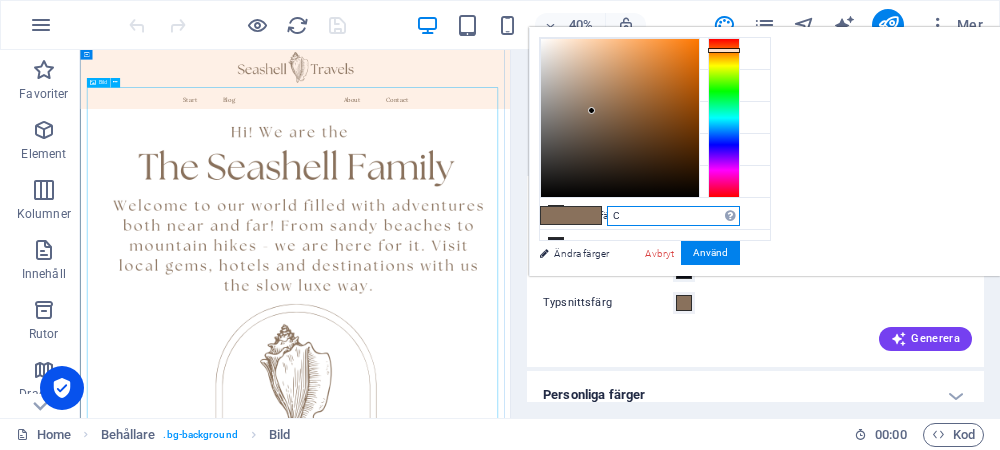 type on "C" 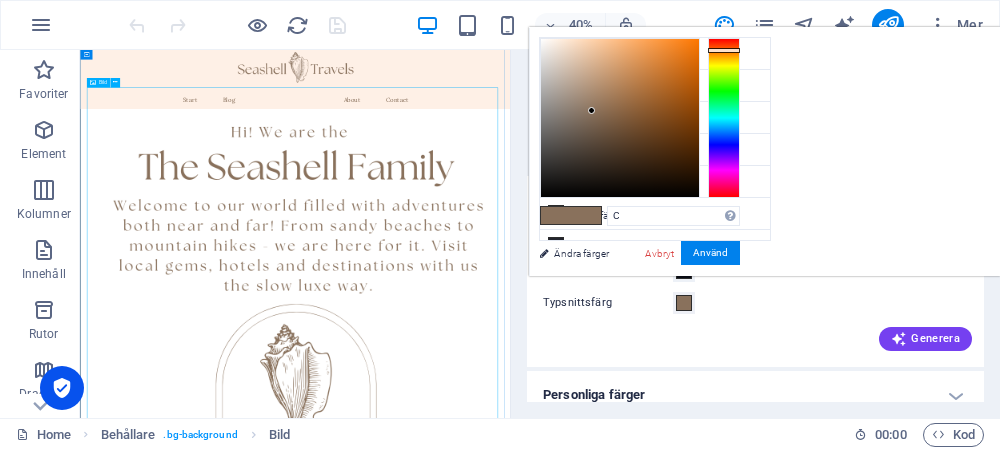 click at bounding box center (617, 691) 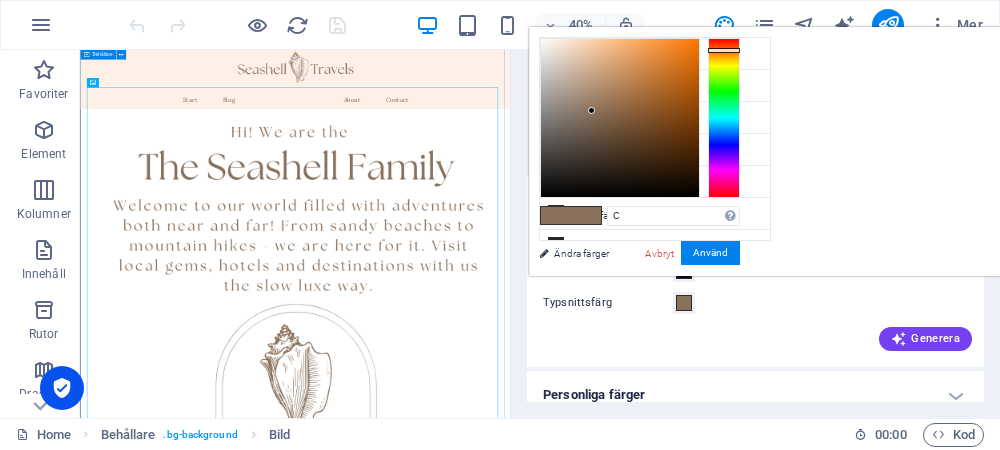 click at bounding box center (617, 153) 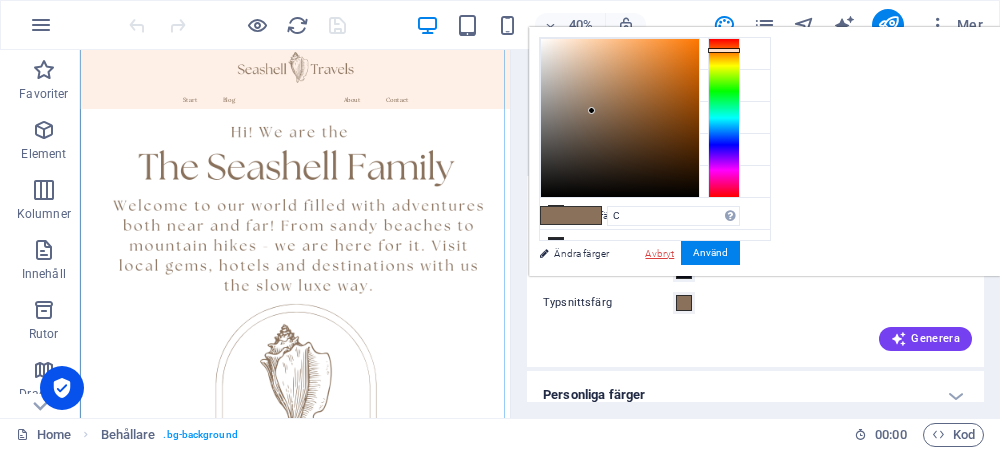click on "Avbryt" at bounding box center [659, 253] 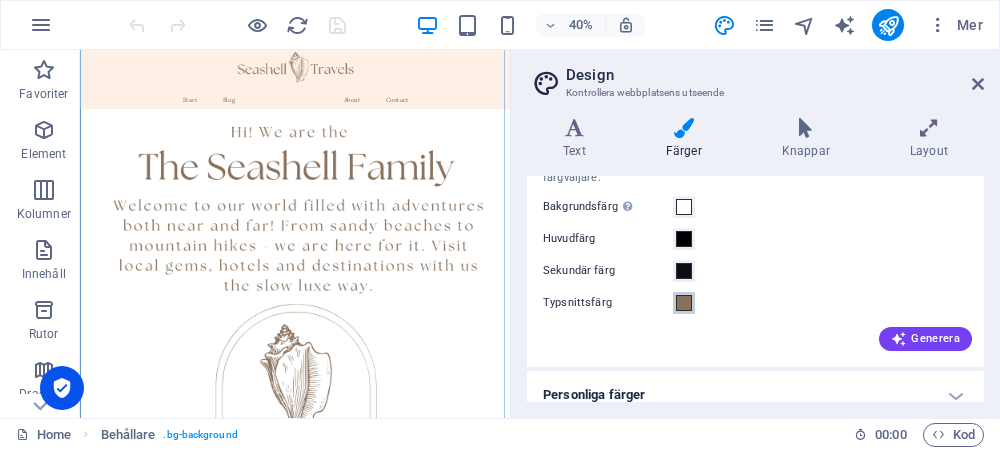 click at bounding box center (684, 303) 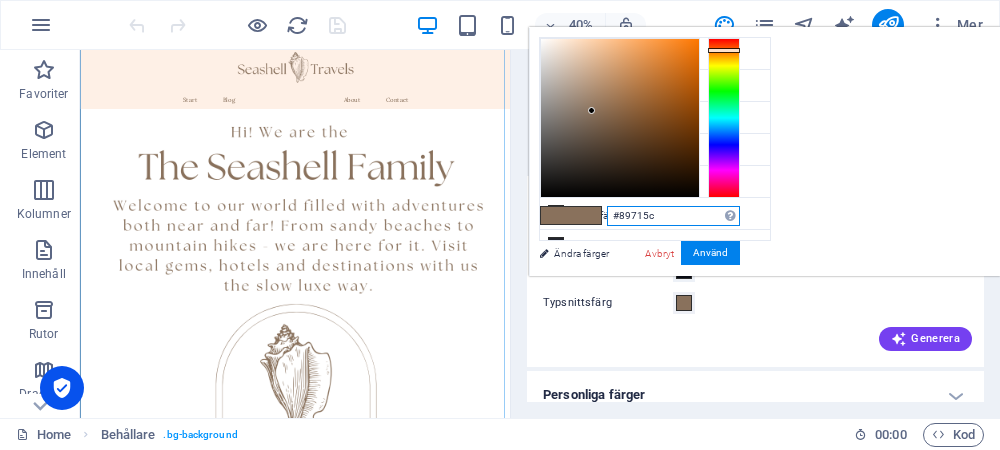 drag, startPoint x: 937, startPoint y: 210, endPoint x: 853, endPoint y: 215, distance: 84.14868 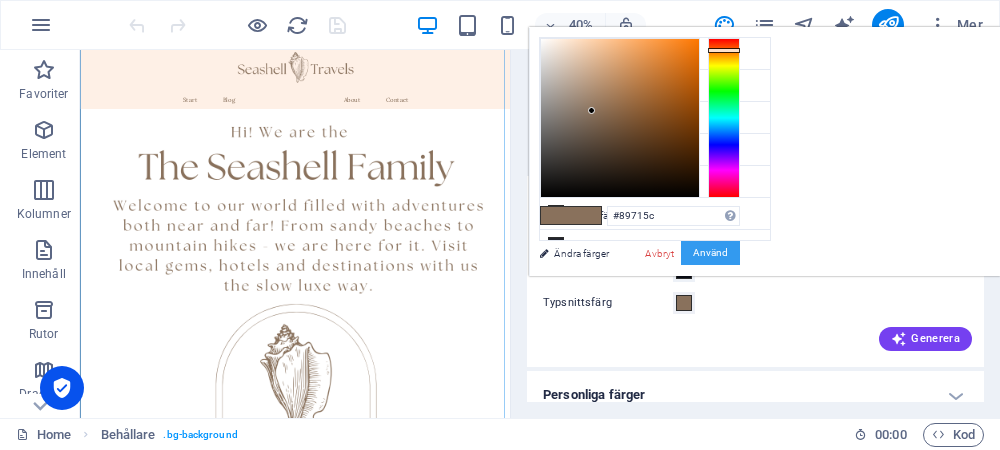 drag, startPoint x: 941, startPoint y: 261, endPoint x: 923, endPoint y: 262, distance: 18.027756 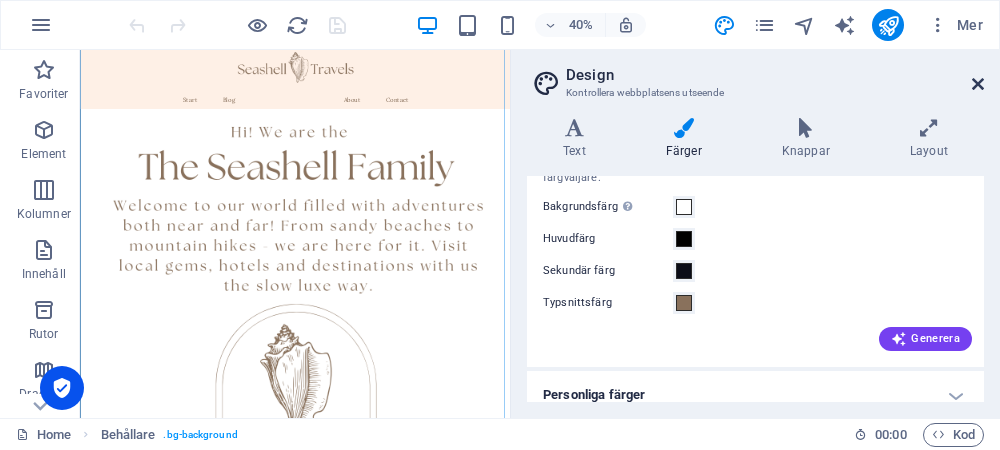 click at bounding box center (978, 84) 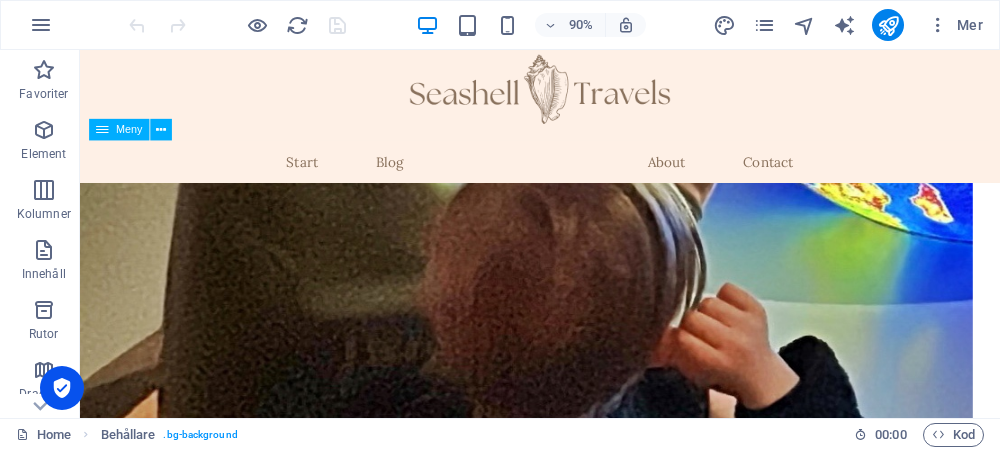 scroll, scrollTop: 3597, scrollLeft: 0, axis: vertical 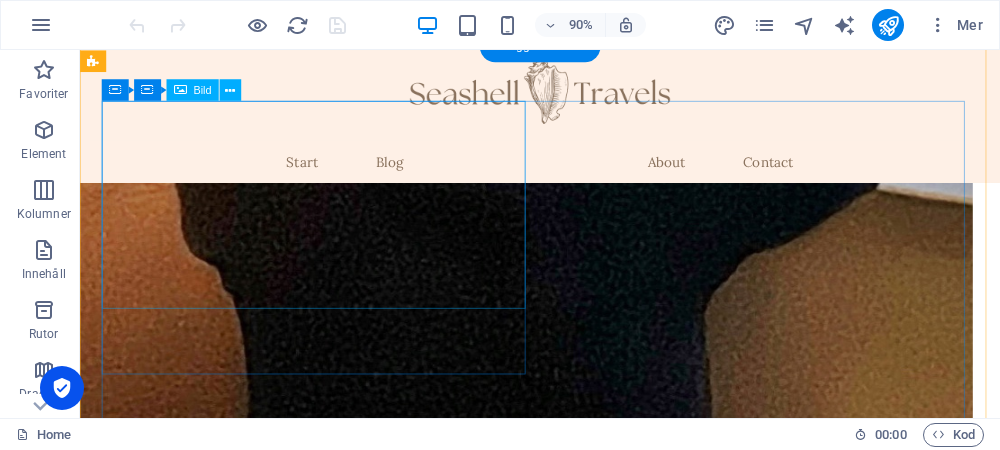 click at bounding box center [343, 4382] 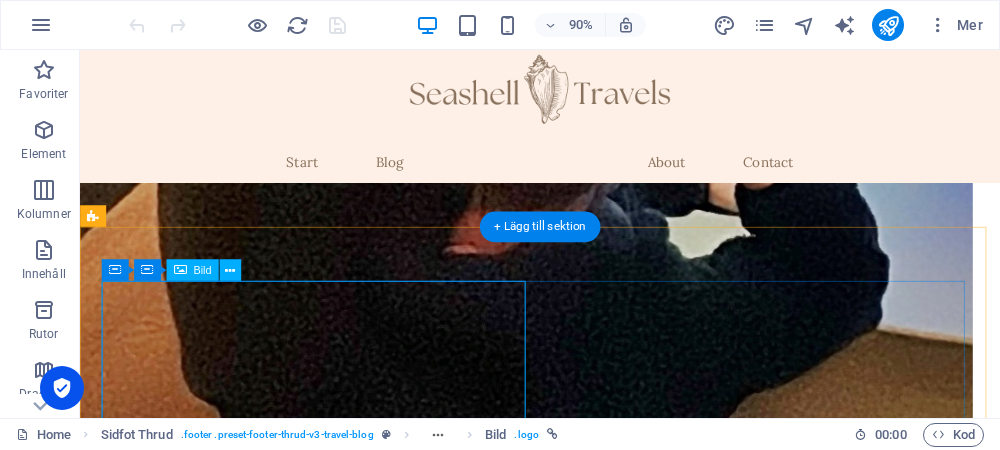 scroll, scrollTop: 3397, scrollLeft: 0, axis: vertical 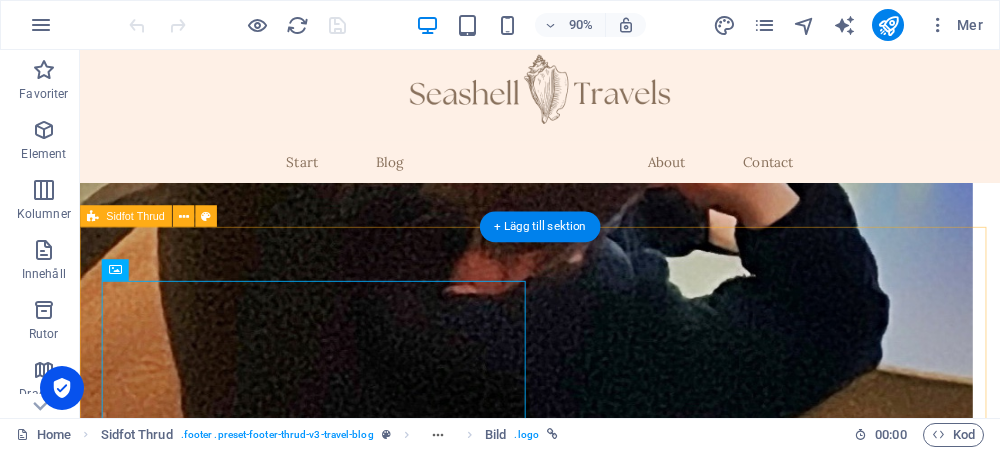 click on "© Copyright Seashell Travels 2025 LATEST ADVENTURES BLOG ABOUT CONTACT GET UPDATES       I have read and understand the privacy policy. Nicht lesbar? Neu generieren" at bounding box center [591, 5059] 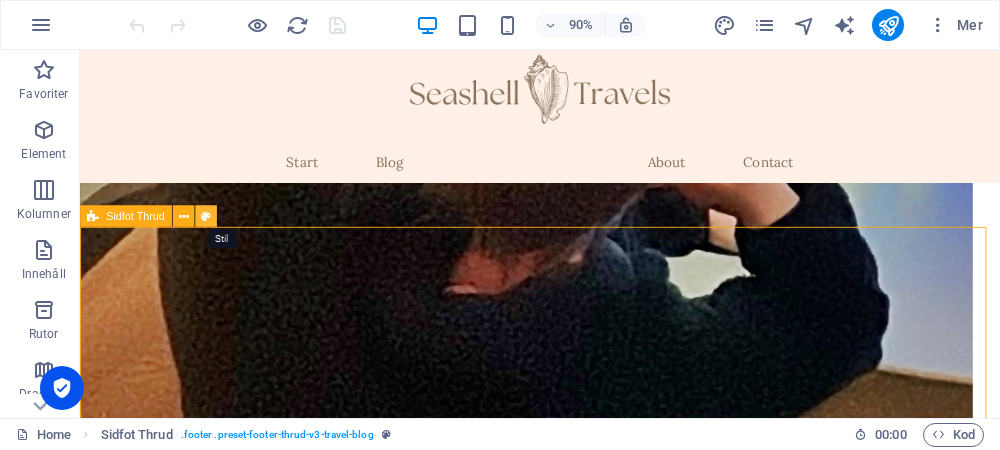 click at bounding box center (206, 215) 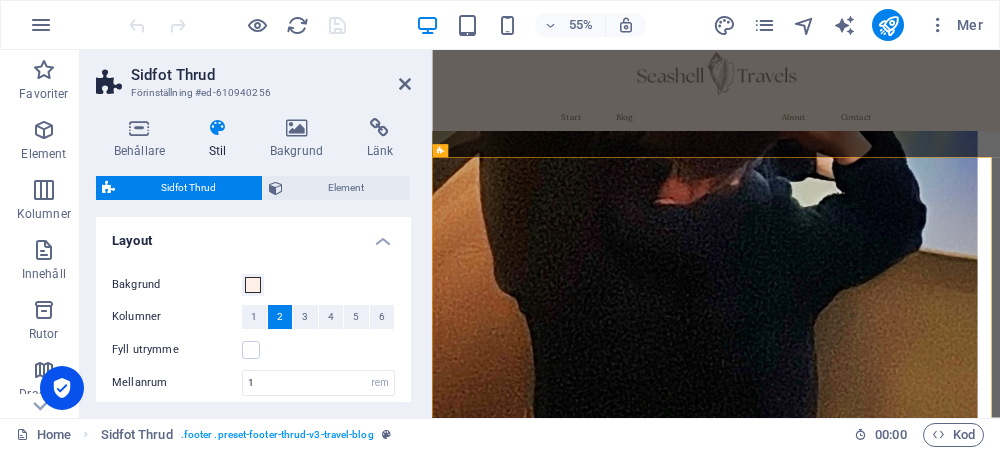 scroll, scrollTop: 3418, scrollLeft: 0, axis: vertical 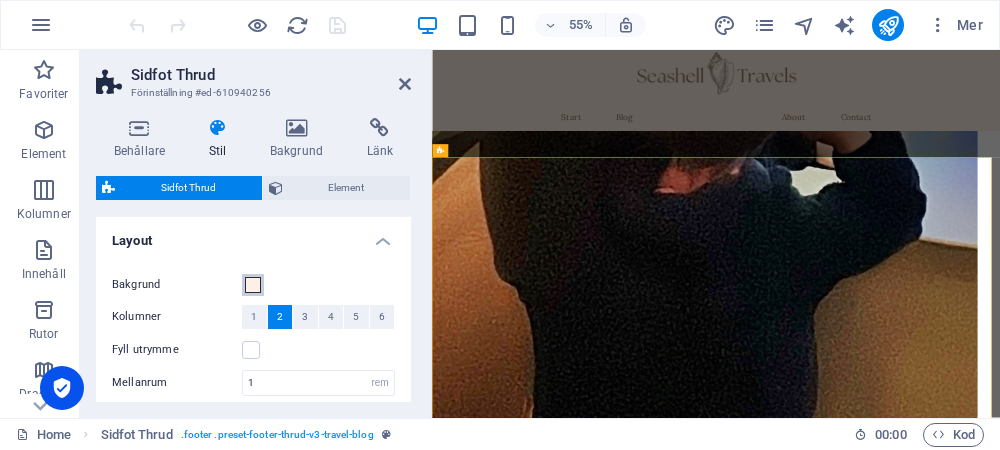 click at bounding box center (253, 285) 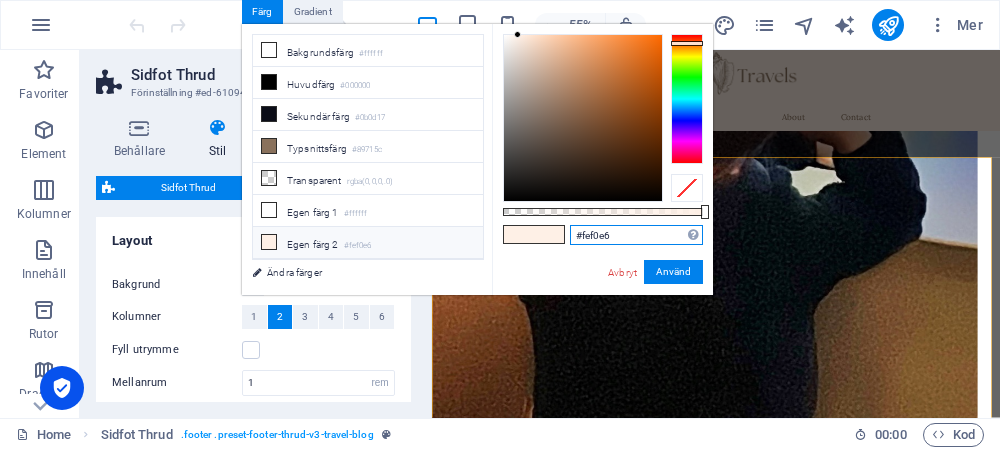 drag, startPoint x: 632, startPoint y: 232, endPoint x: 540, endPoint y: 231, distance: 92.00543 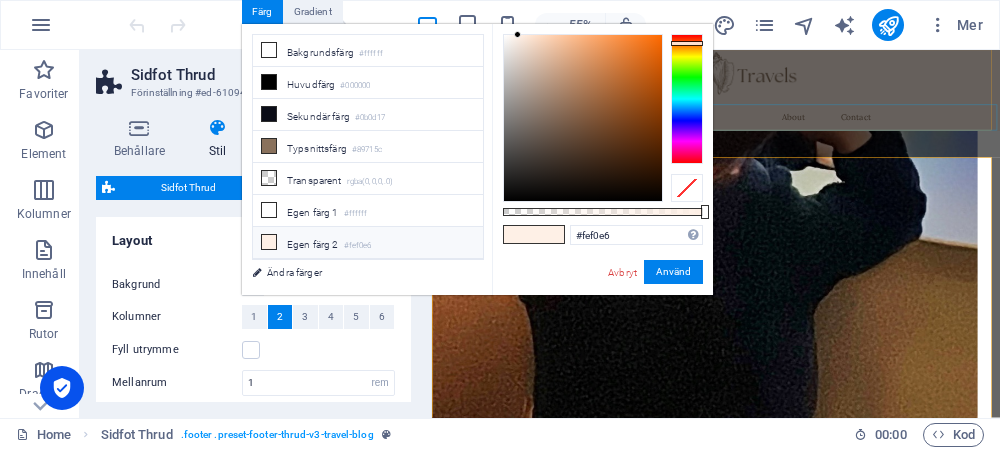 click on "Start Blog About Contact" at bounding box center (948, 173) 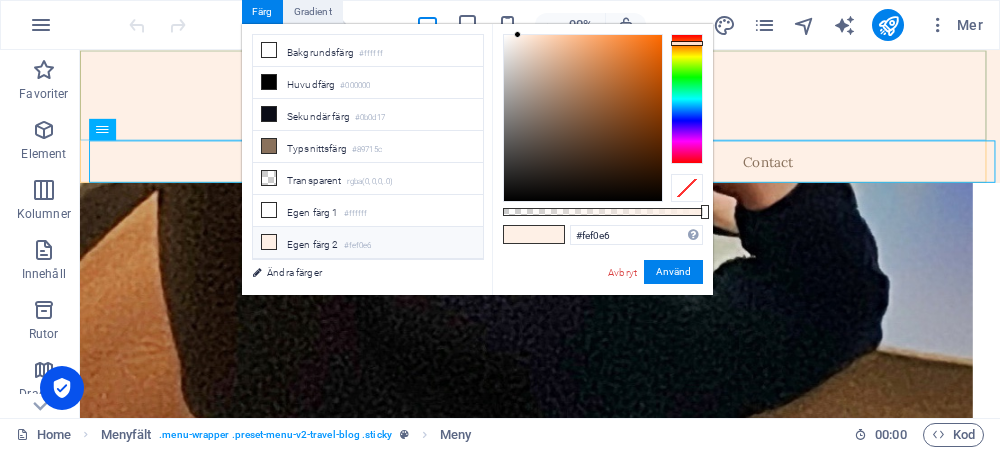 scroll, scrollTop: 3397, scrollLeft: 0, axis: vertical 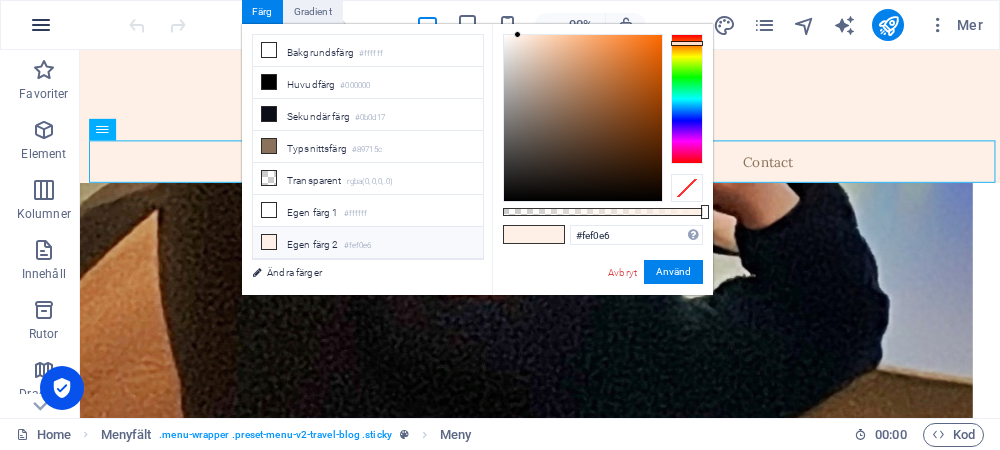 click at bounding box center (41, 25) 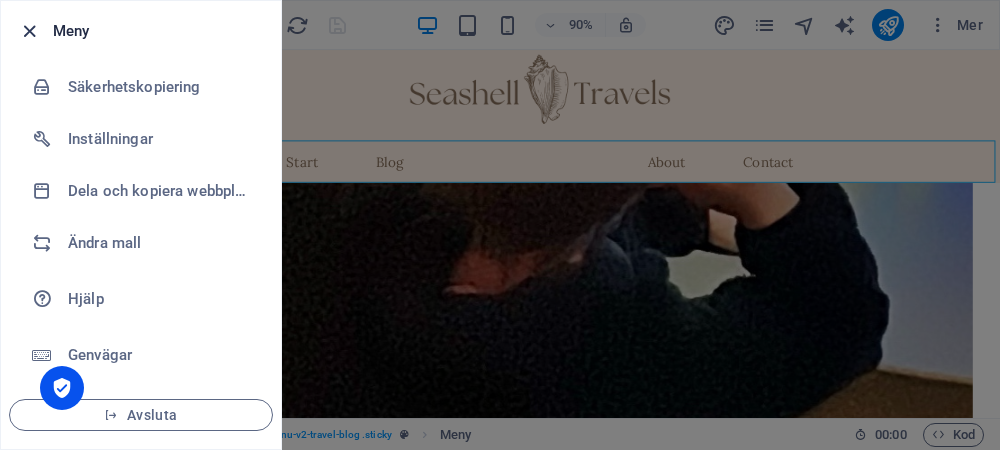 click at bounding box center [29, 31] 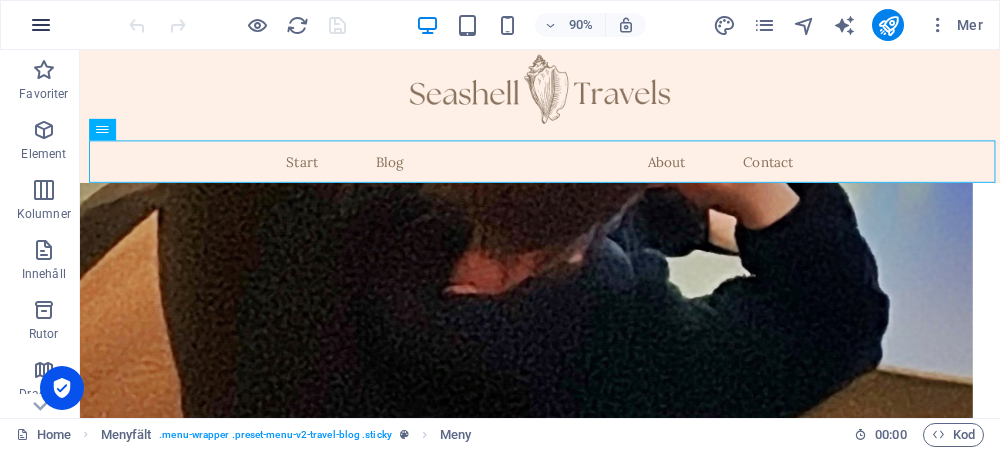 click at bounding box center [41, 25] 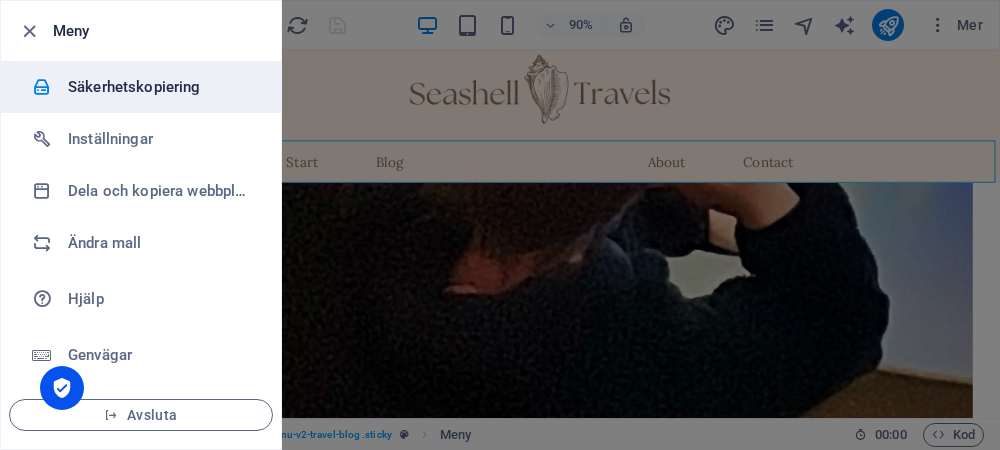 click on "Säkerhetskopiering" at bounding box center (160, 87) 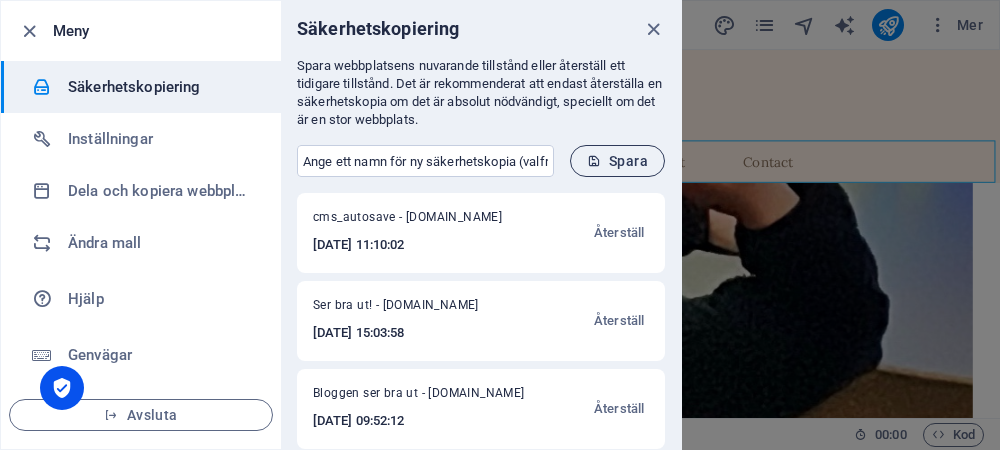 click on "Spara" at bounding box center [617, 161] 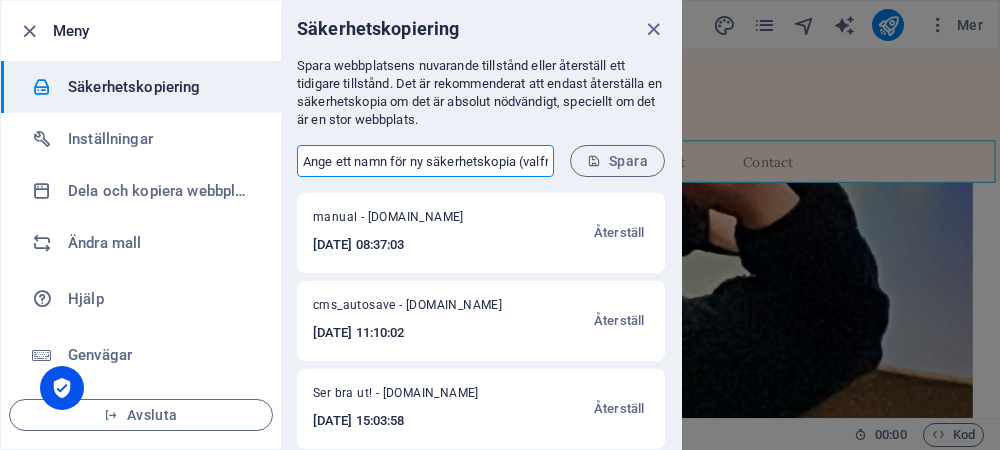 click at bounding box center [425, 161] 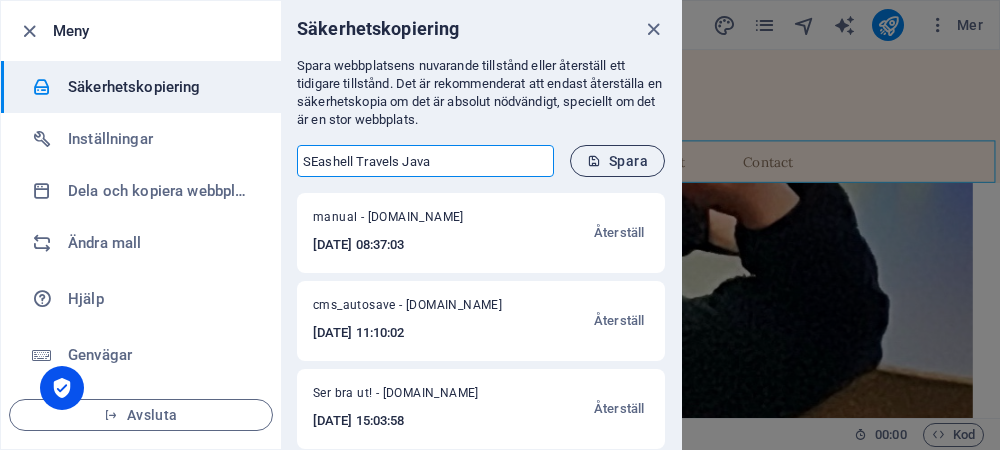 type on "SEashell Travels Java" 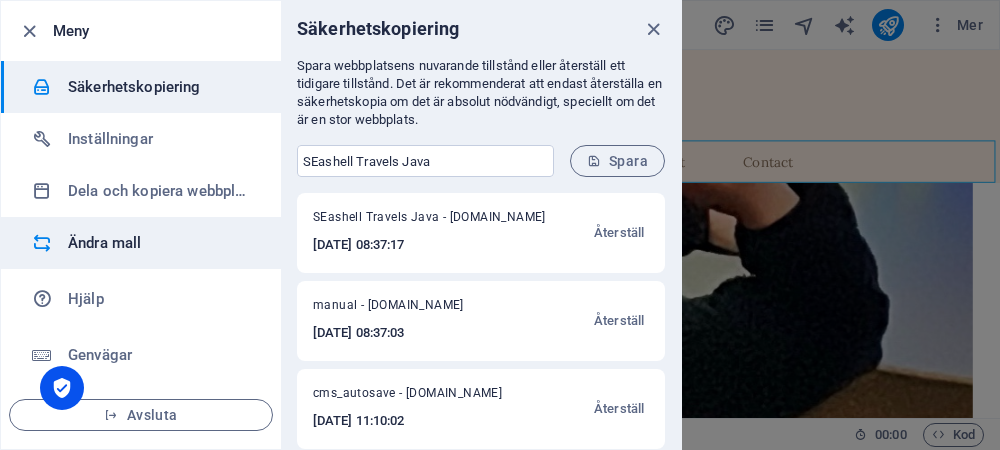 click on "Ändra mall" at bounding box center [141, 243] 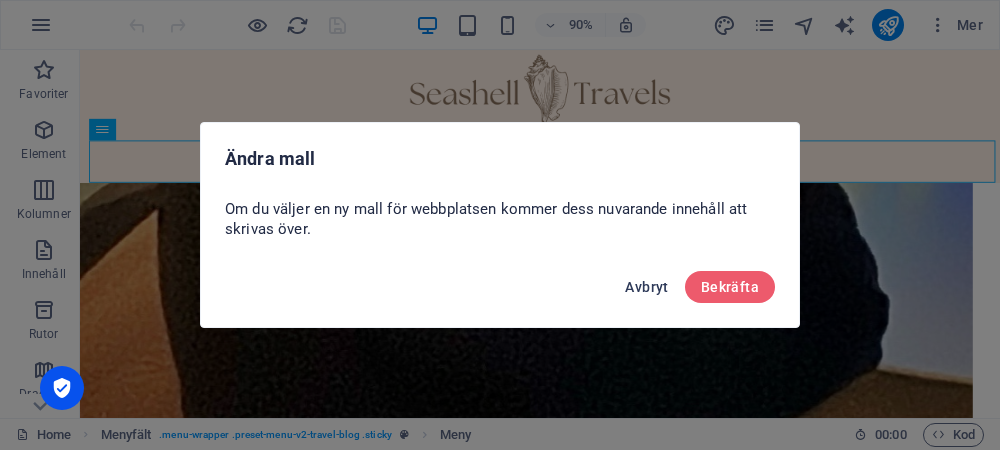 click on "Avbryt" at bounding box center [646, 287] 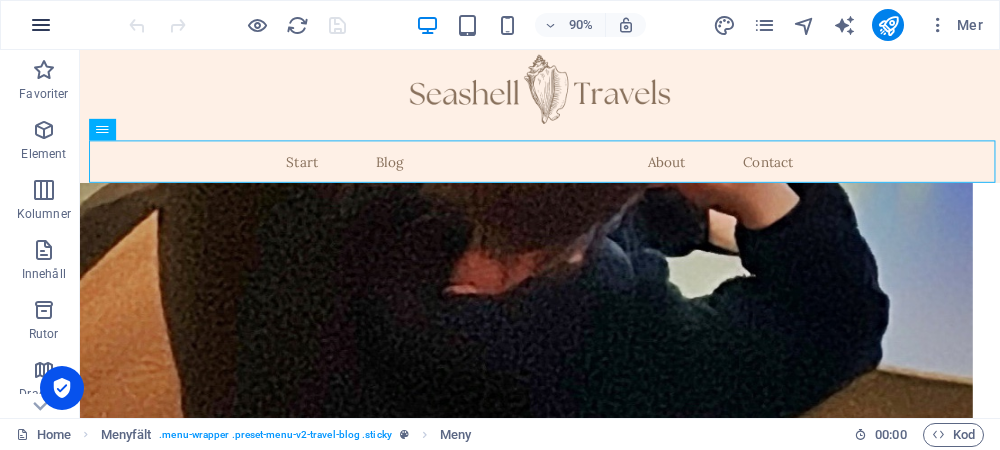 click at bounding box center (41, 25) 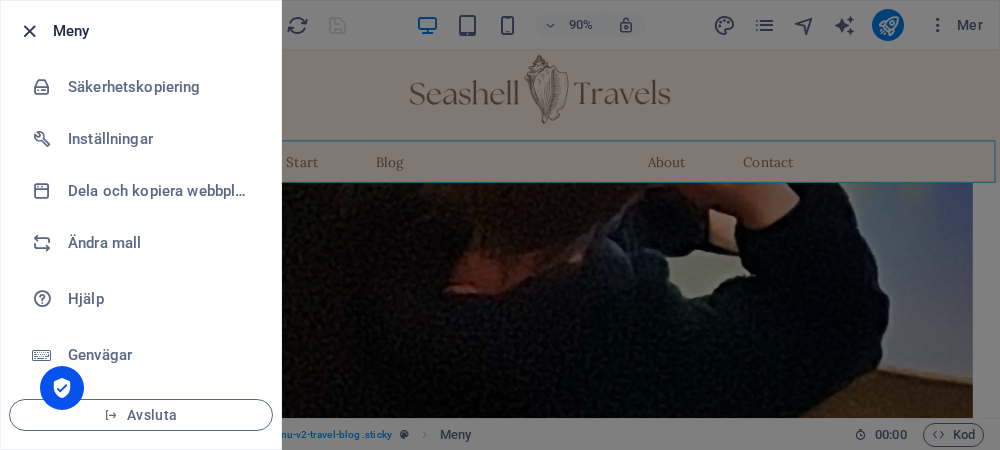 click at bounding box center (29, 31) 